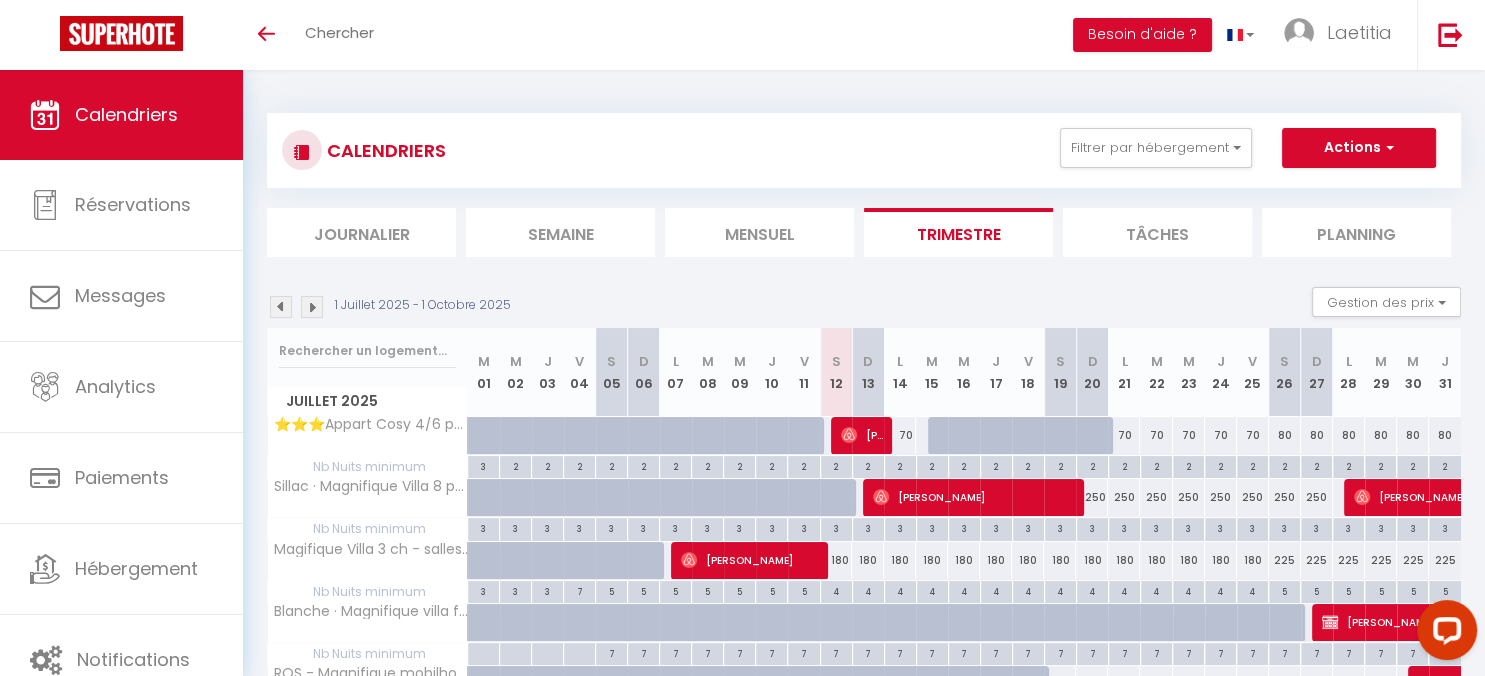 scroll, scrollTop: 0, scrollLeft: 0, axis: both 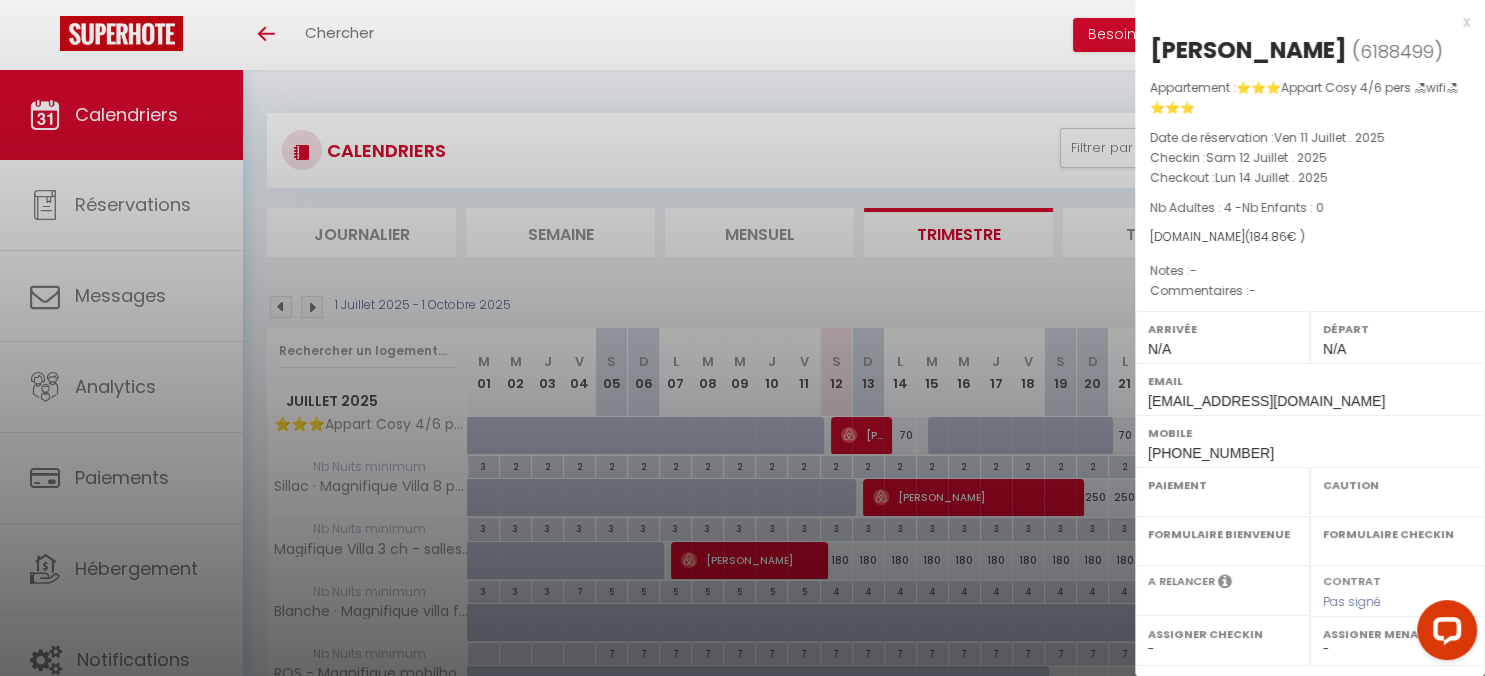 select on "OK" 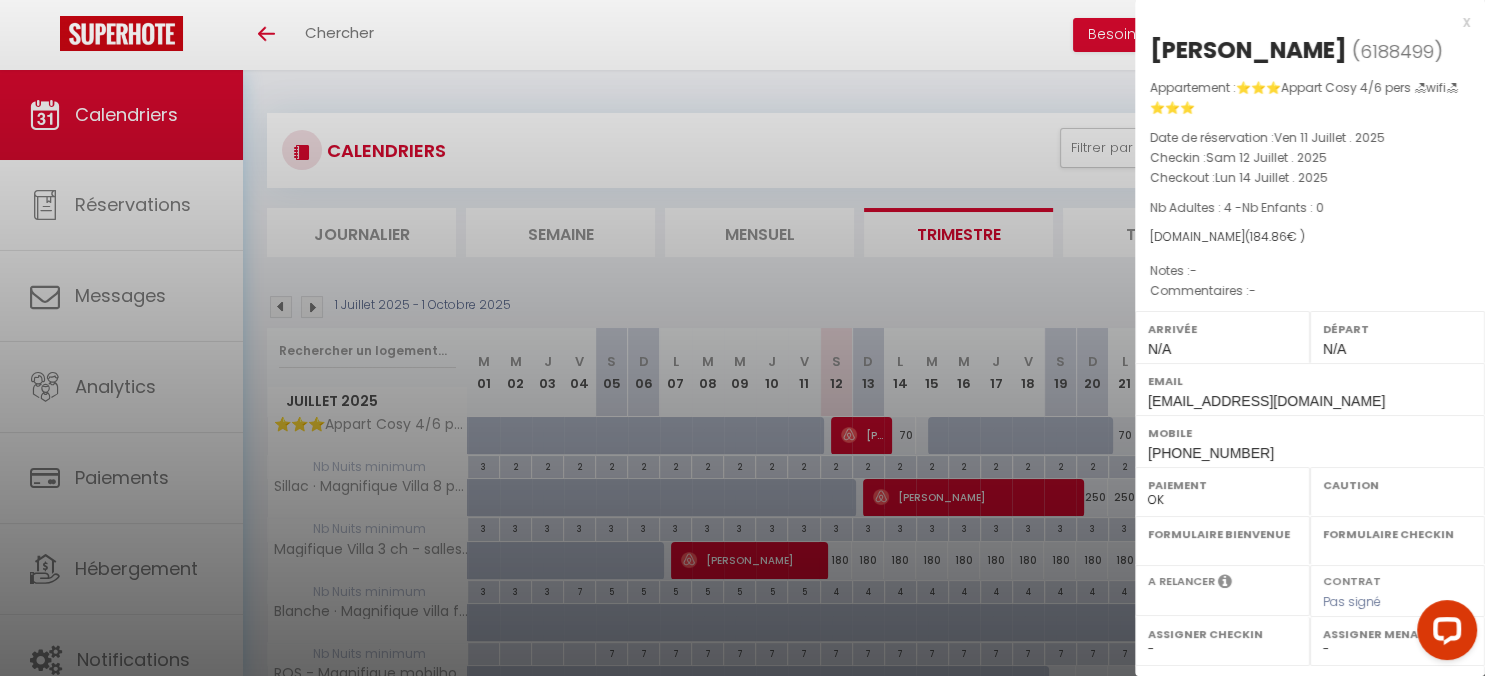 select on "OK" 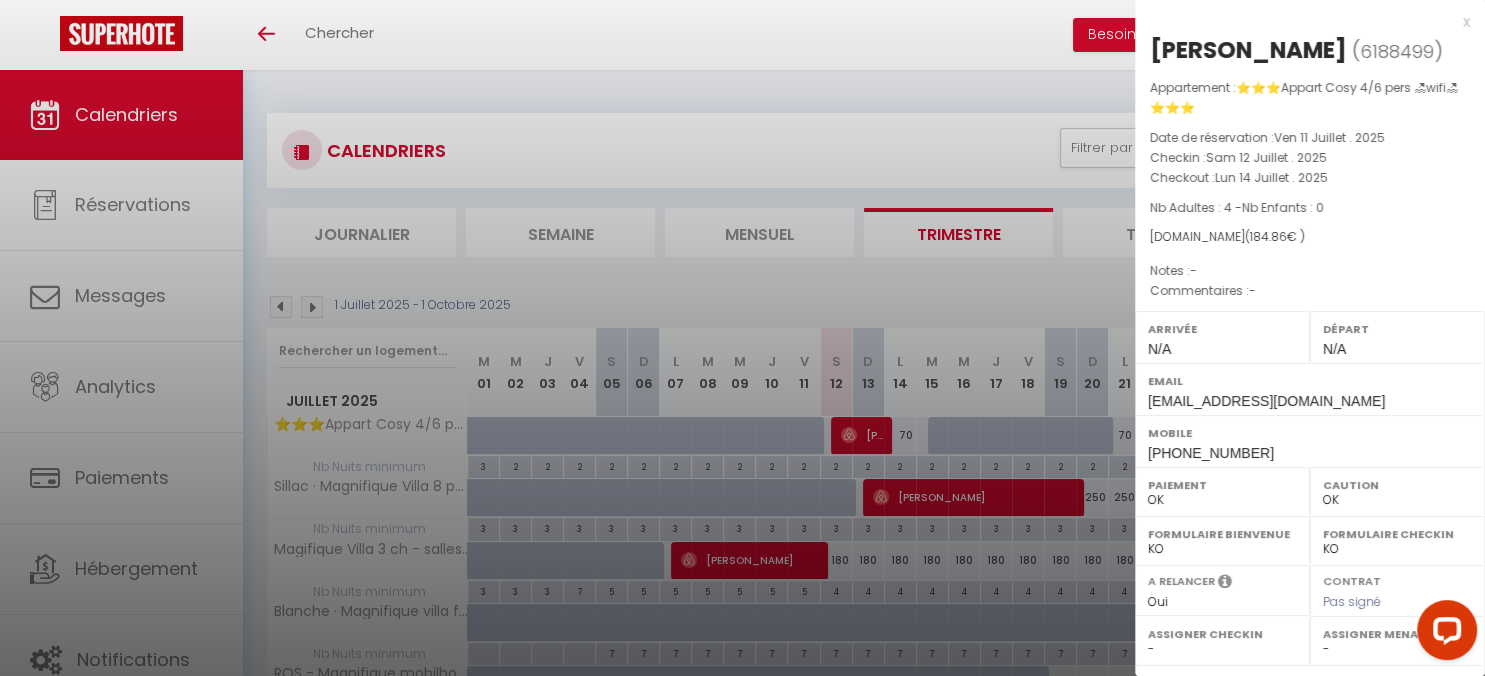 select 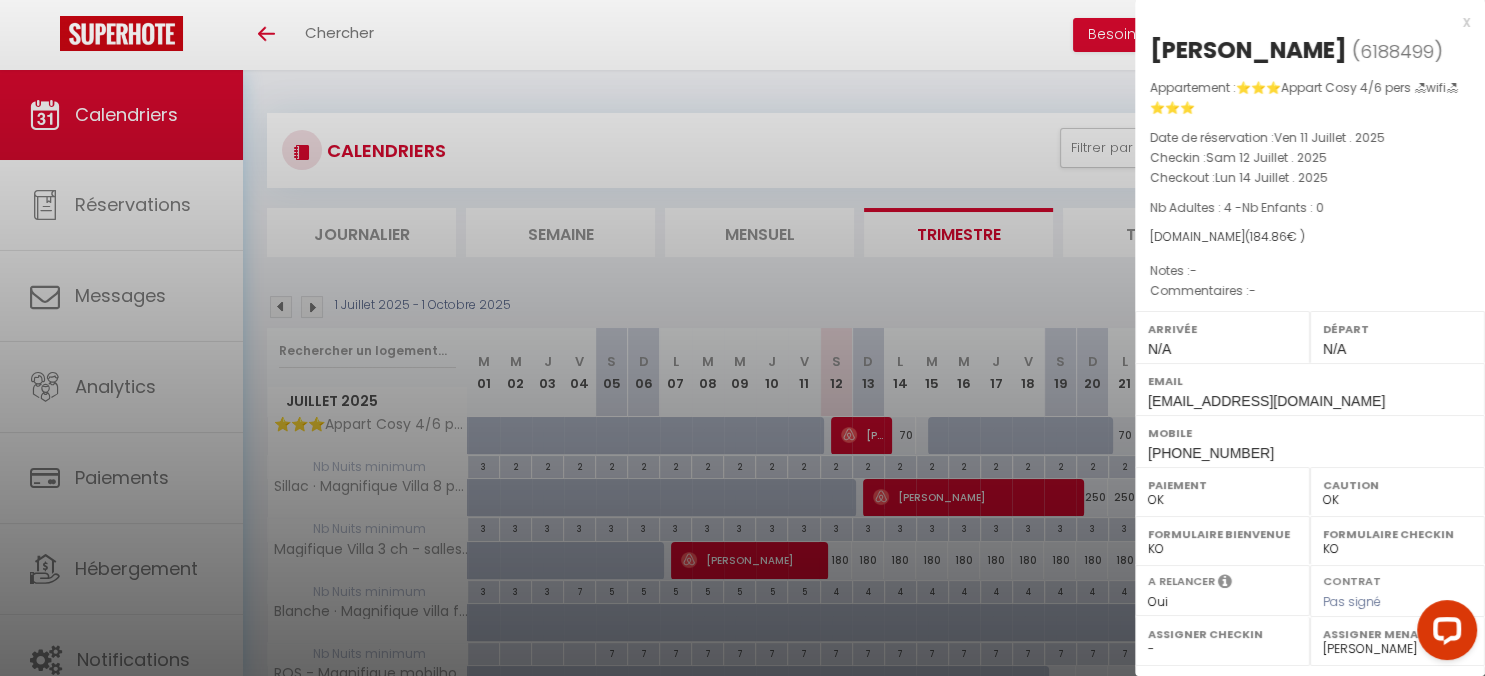 scroll, scrollTop: 273, scrollLeft: 0, axis: vertical 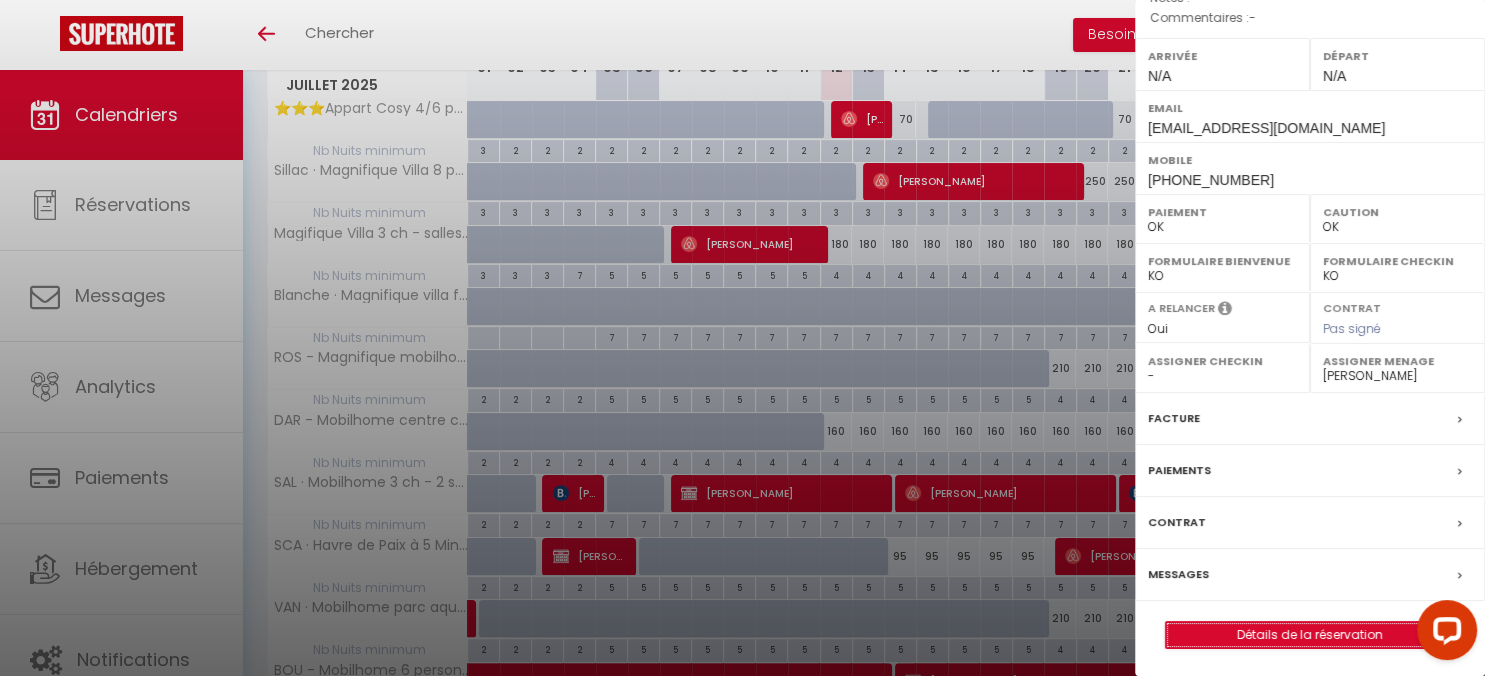 click on "Détails de la réservation" at bounding box center [1310, 635] 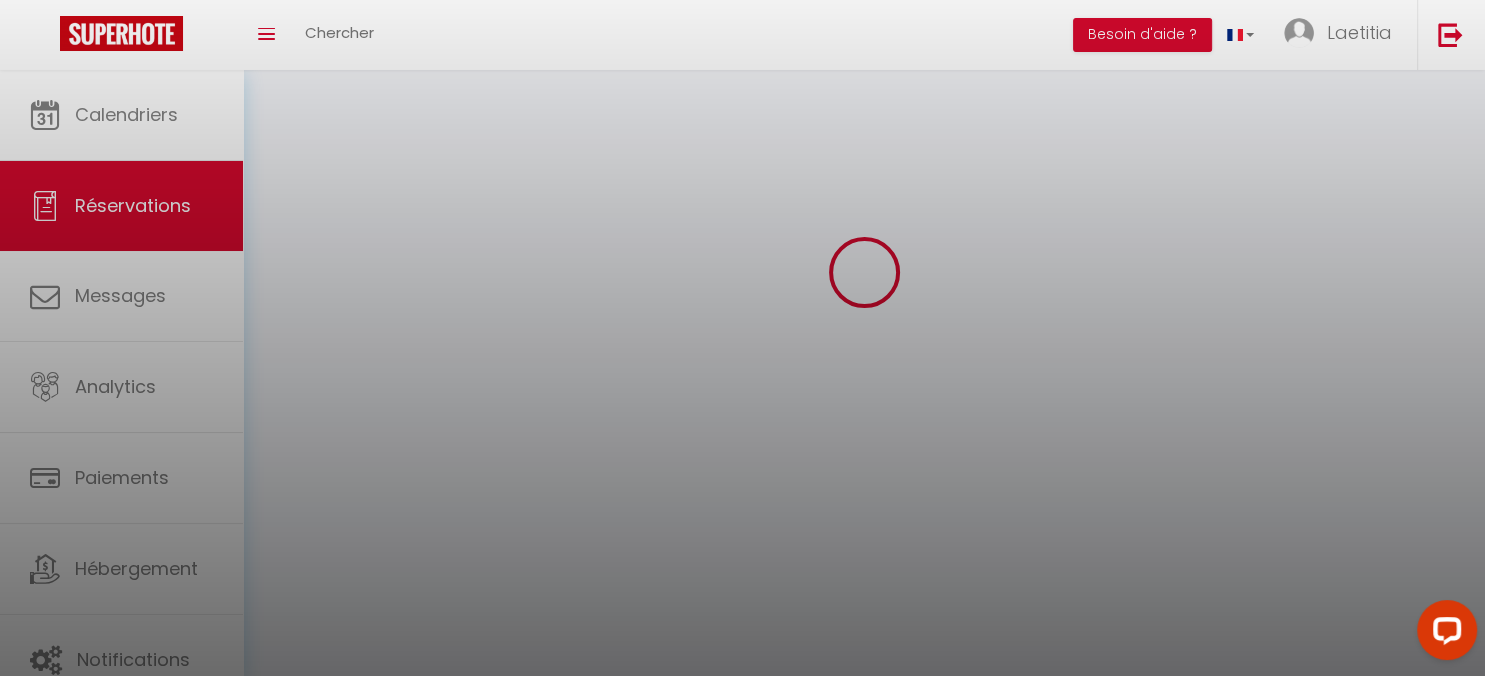 scroll, scrollTop: 0, scrollLeft: 0, axis: both 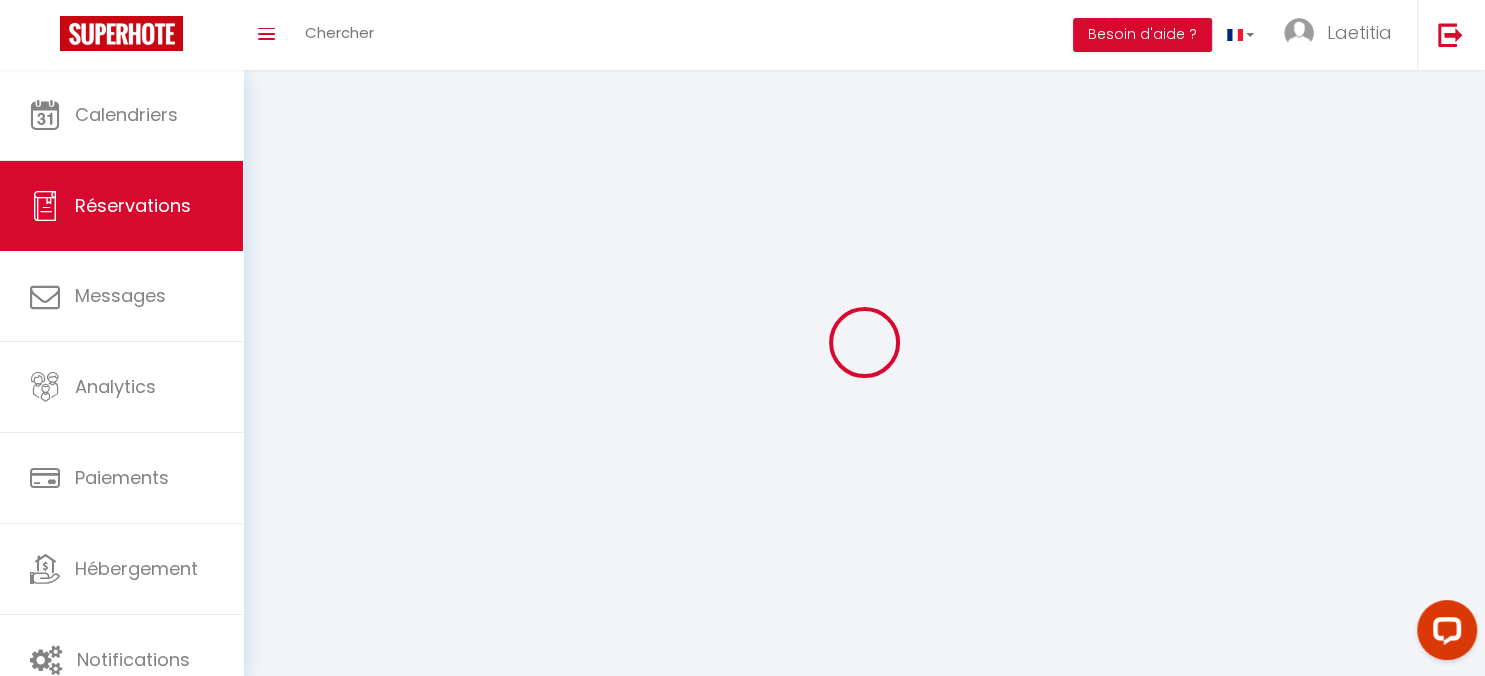 type on "[PERSON_NAME]" 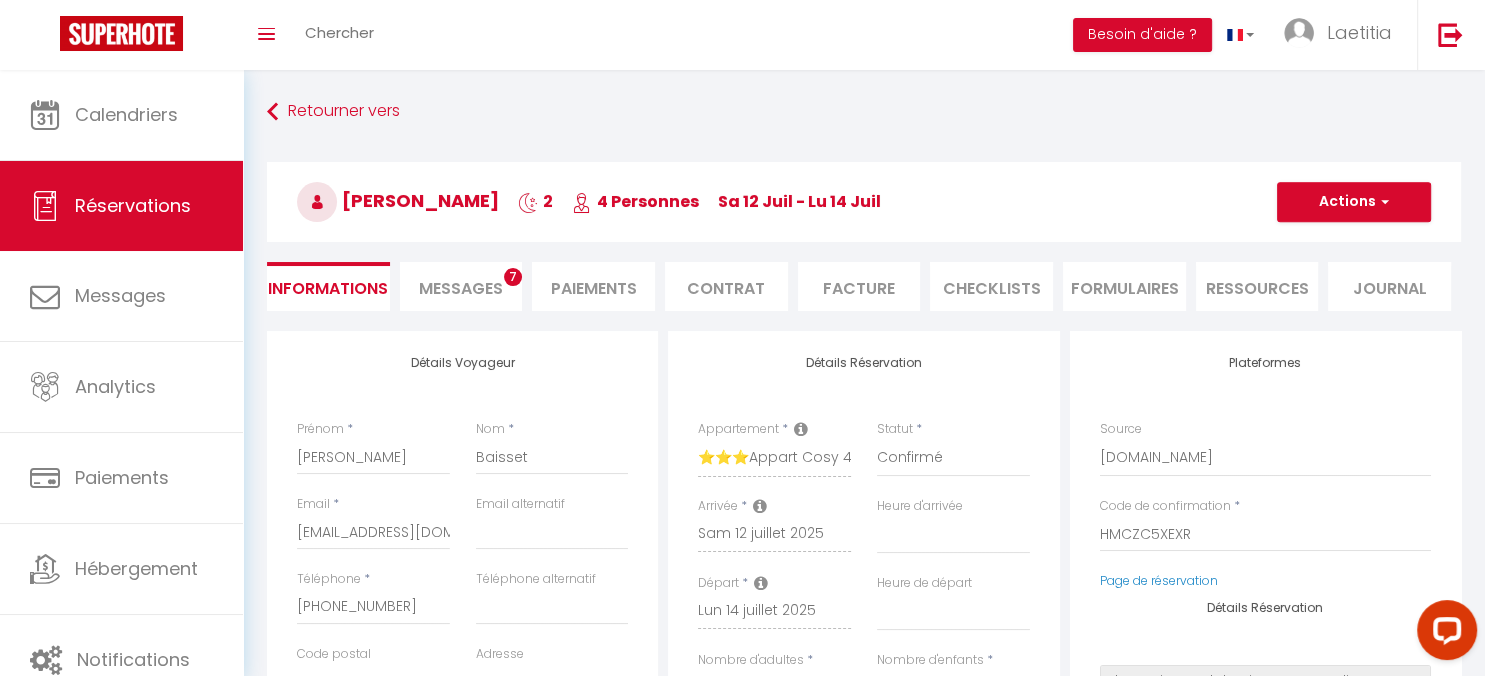 select 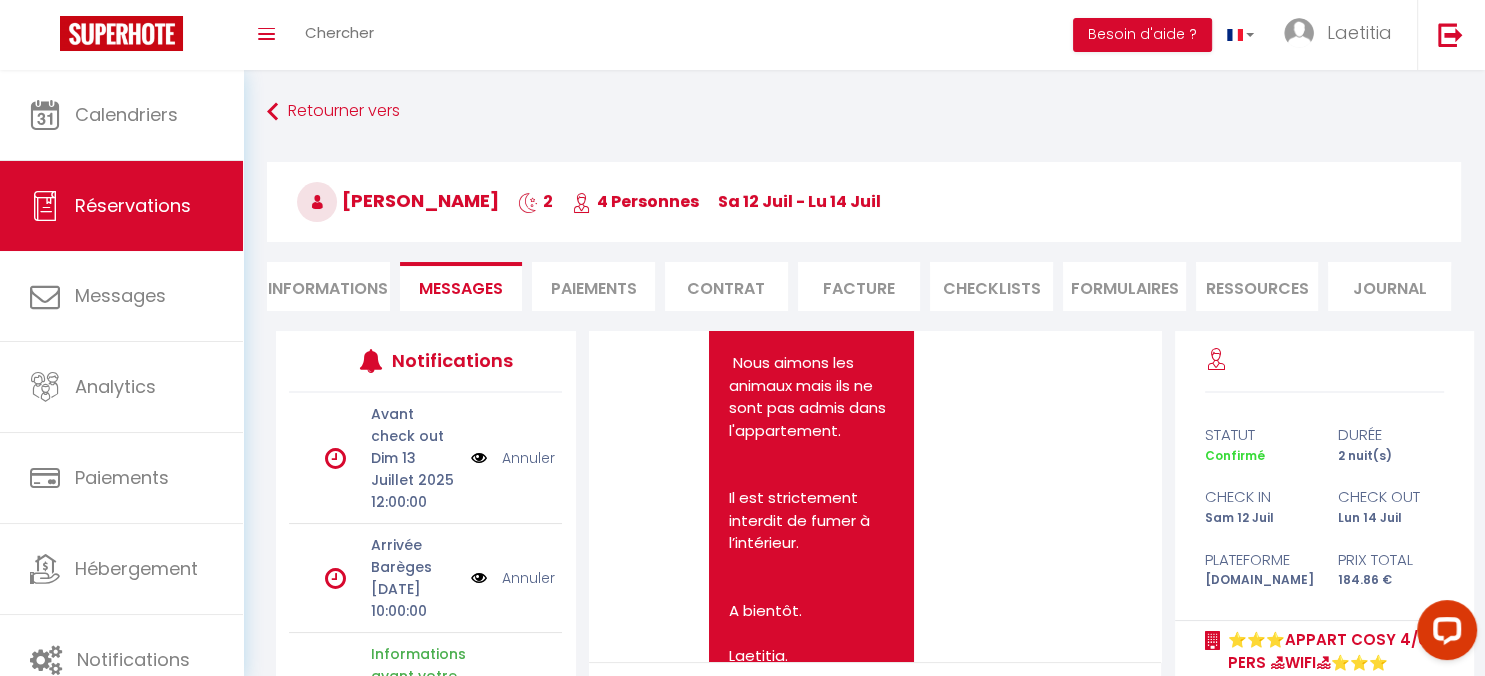 scroll, scrollTop: 2820, scrollLeft: 0, axis: vertical 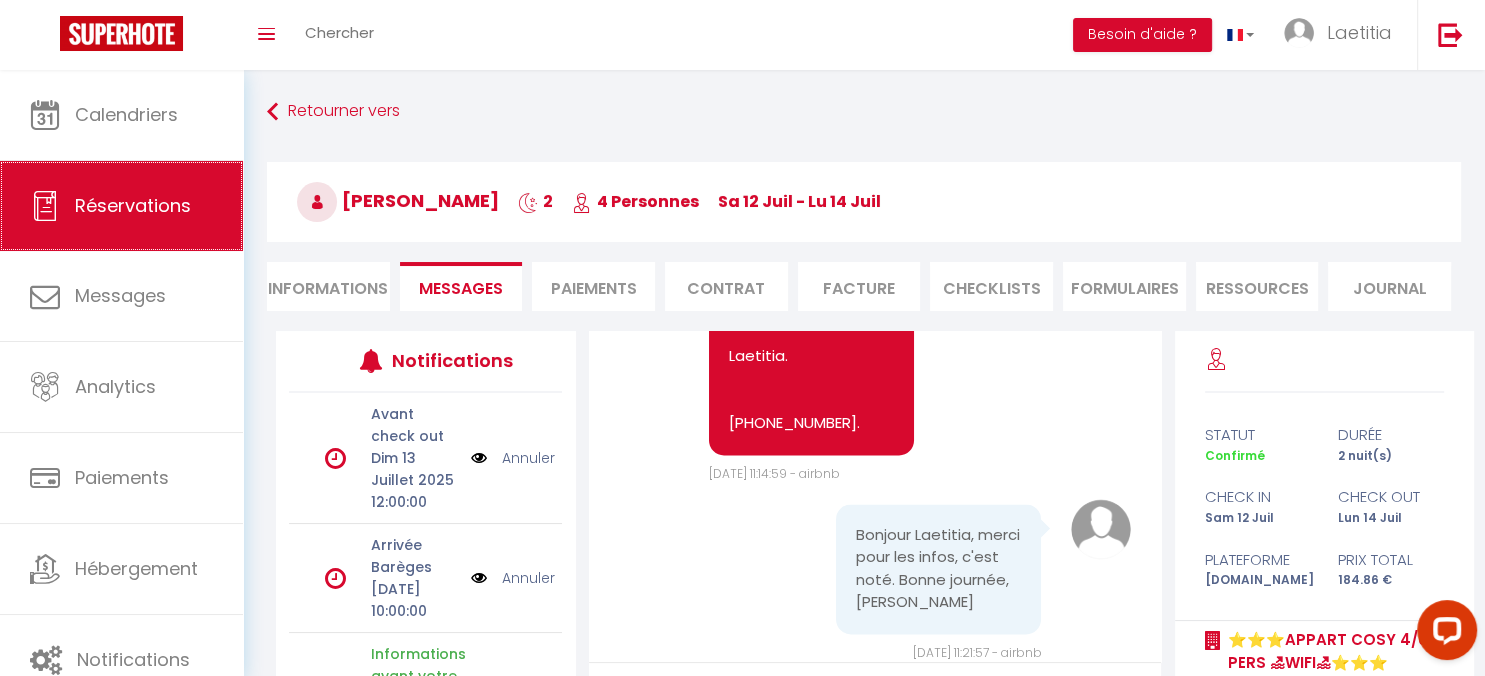 click on "Réservations" at bounding box center (133, 205) 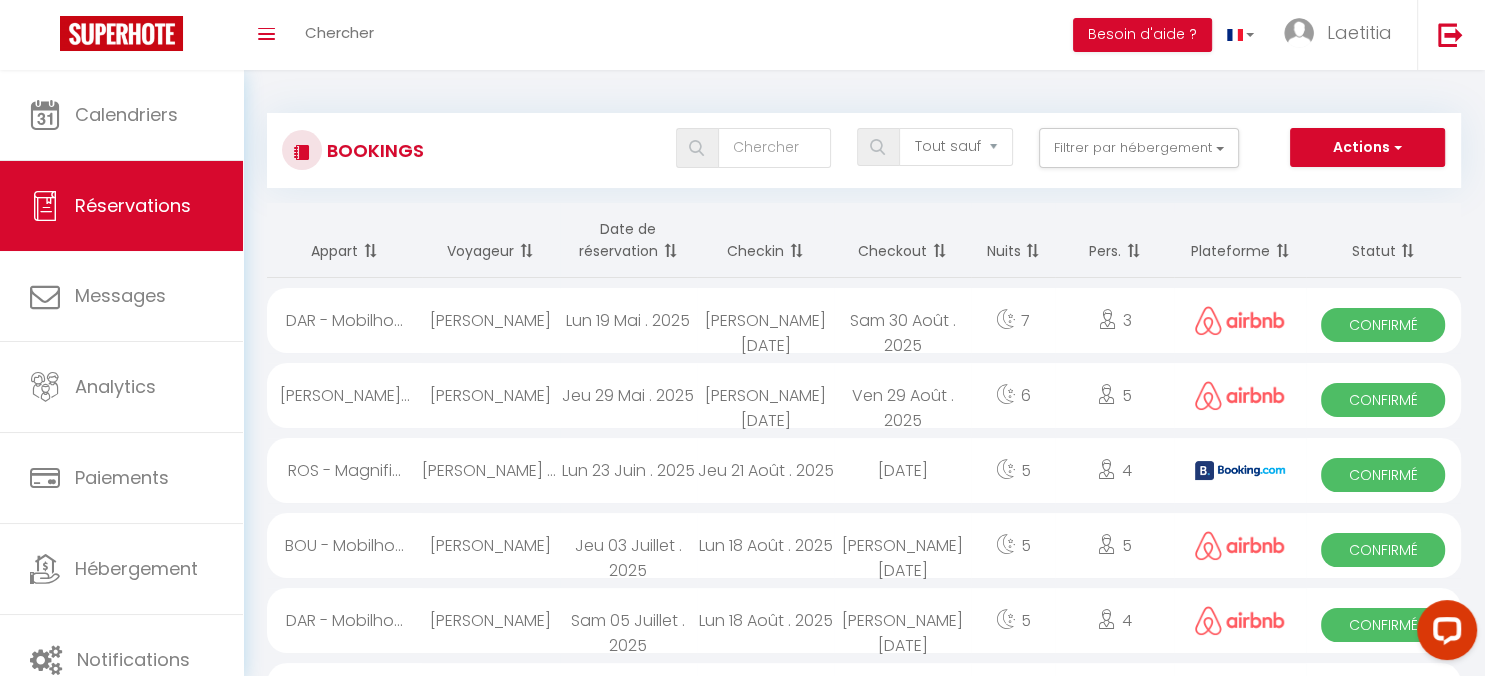 click on "Date de réservation" at bounding box center (628, 240) 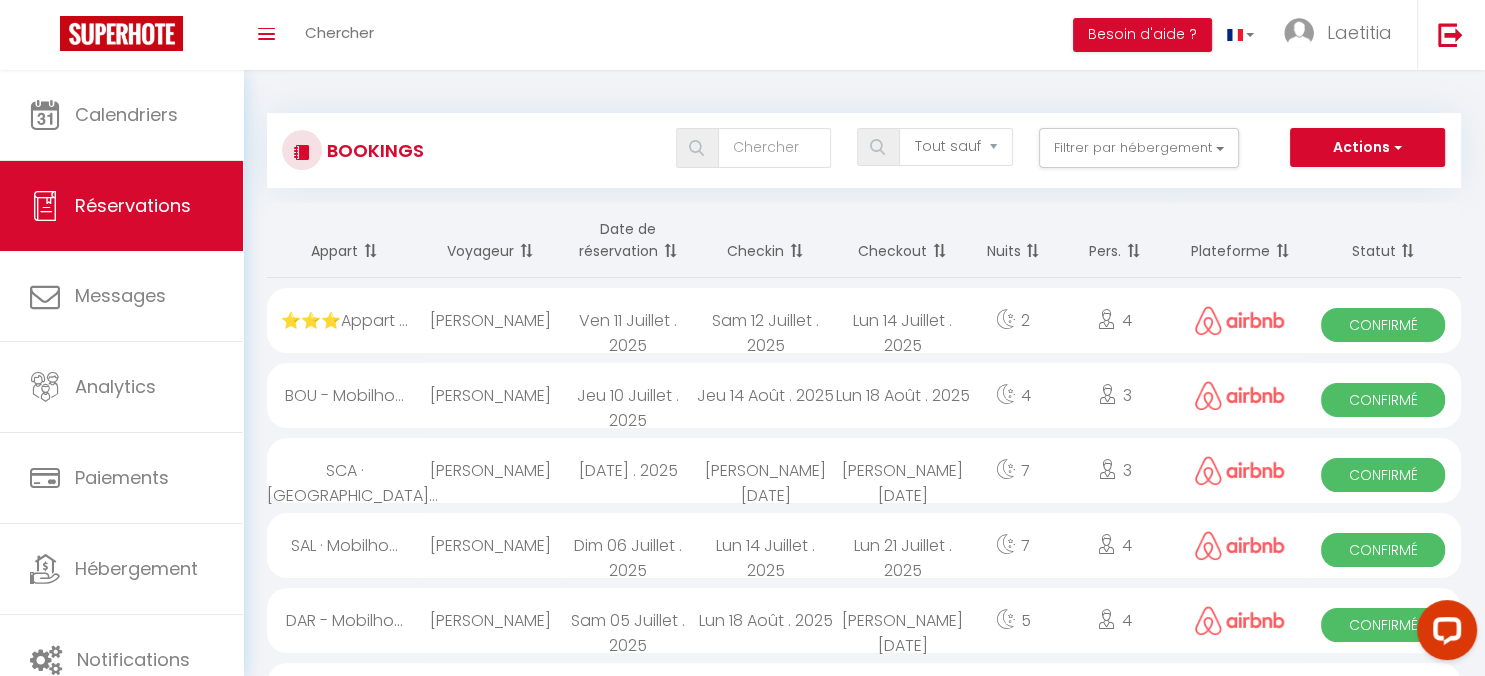 click on "[PERSON_NAME]" at bounding box center [490, 395] 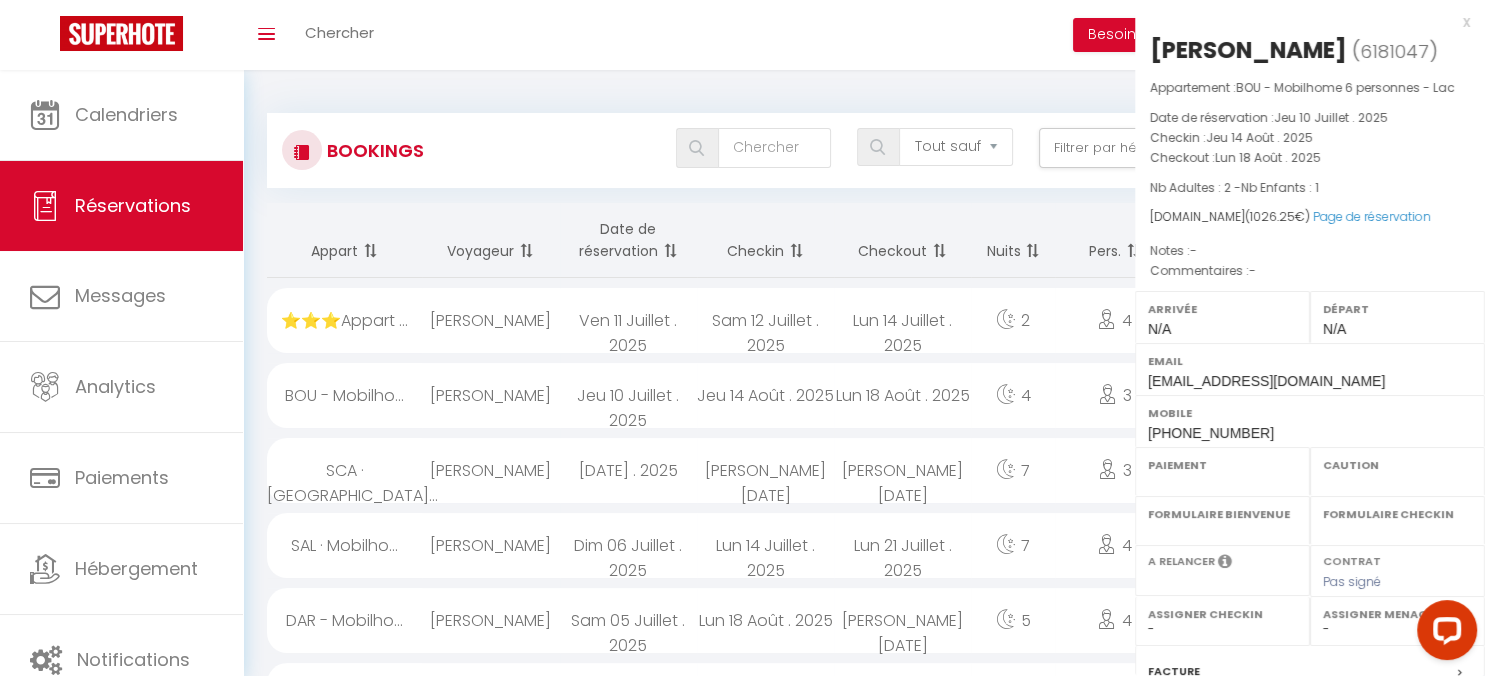 select on "OK" 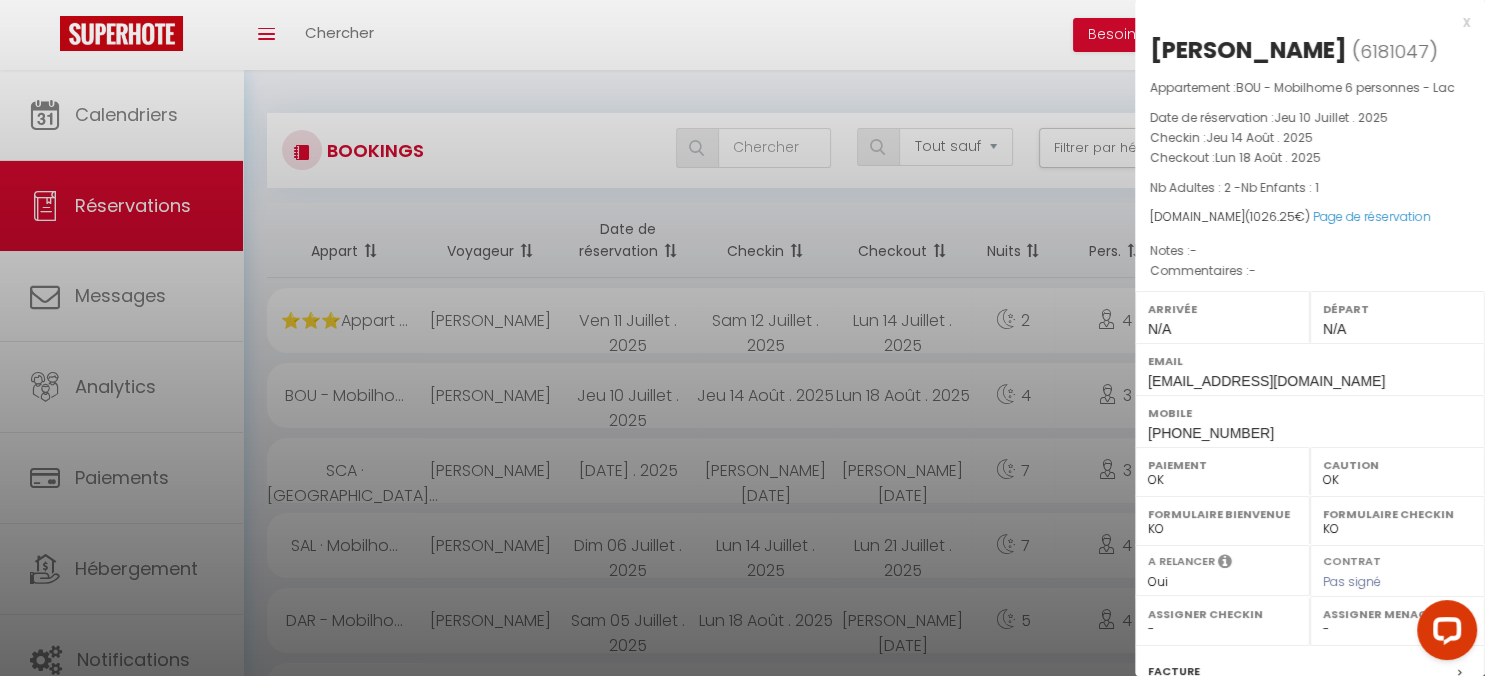 drag, startPoint x: 1354, startPoint y: 54, endPoint x: 1155, endPoint y: 66, distance: 199.36148 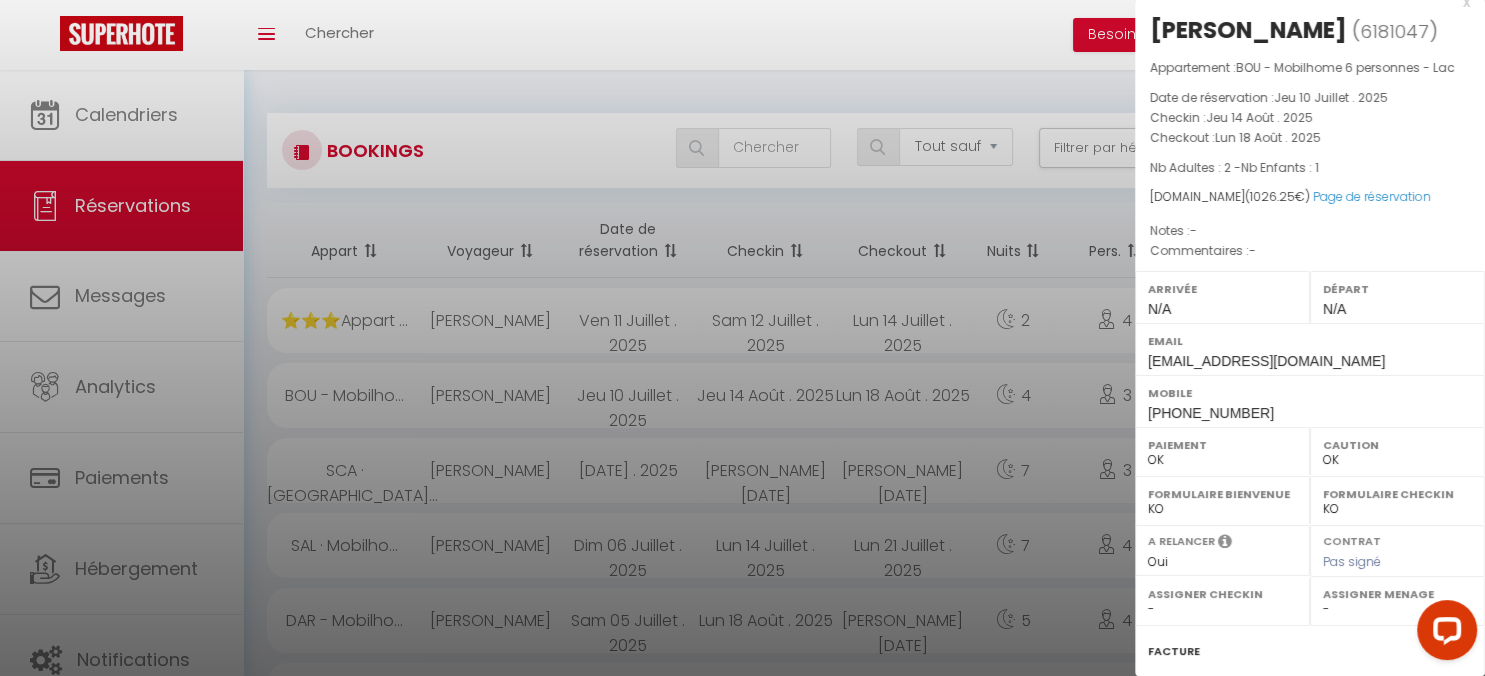 scroll, scrollTop: 0, scrollLeft: 0, axis: both 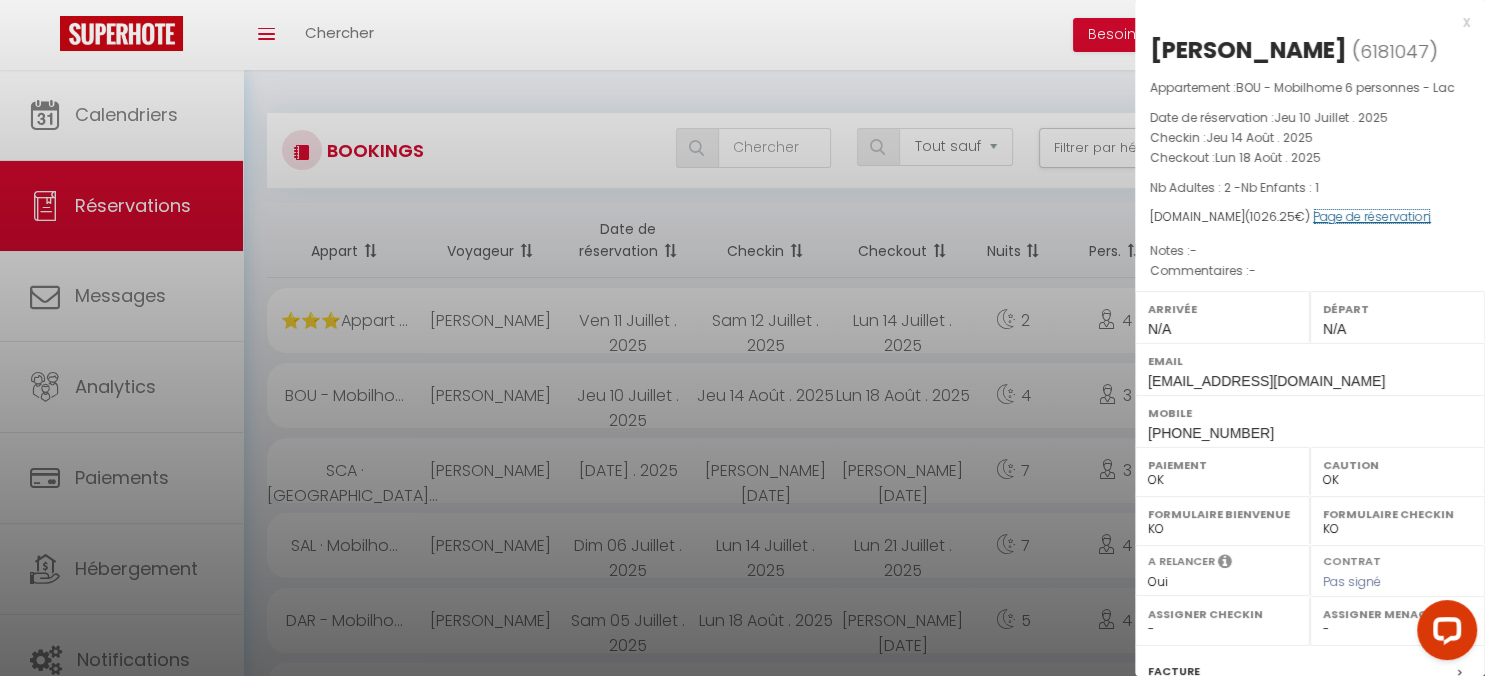 click on "Page de réservation" at bounding box center [1372, 216] 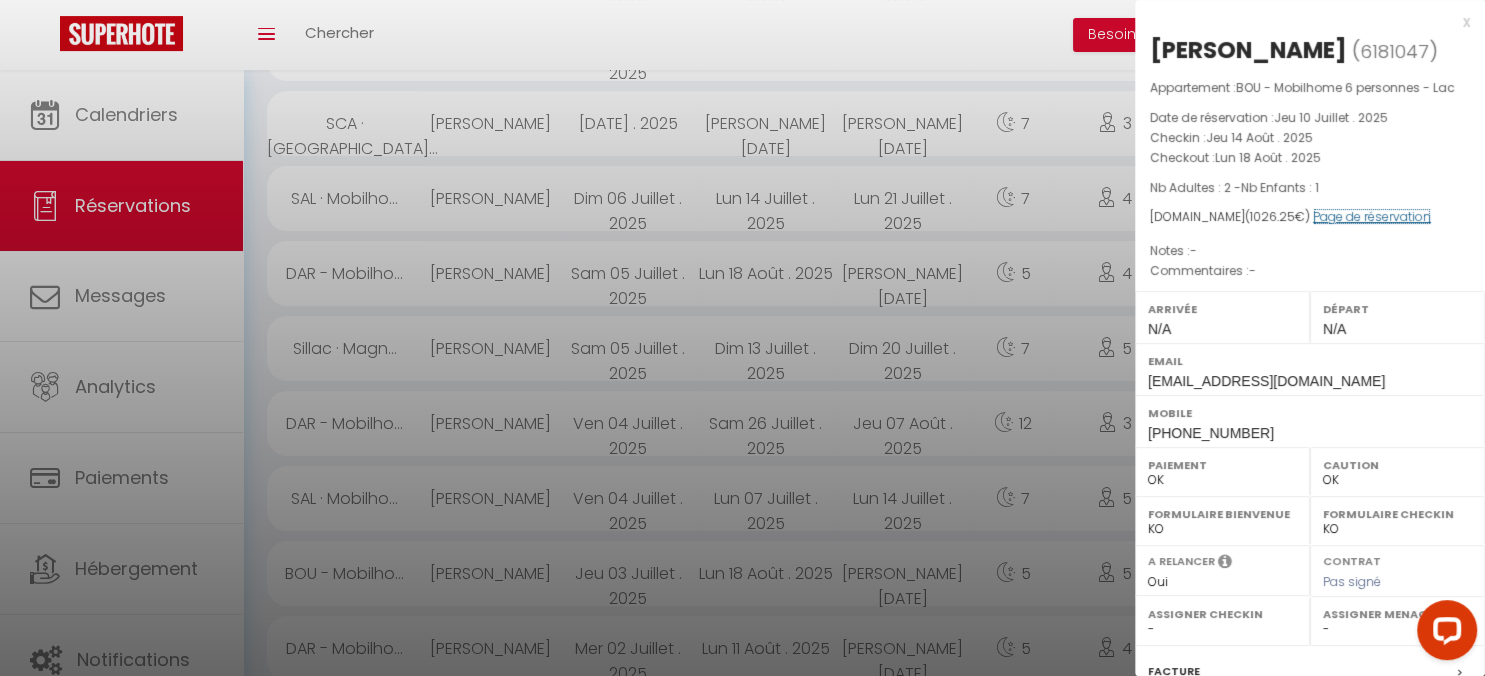 scroll, scrollTop: 422, scrollLeft: 0, axis: vertical 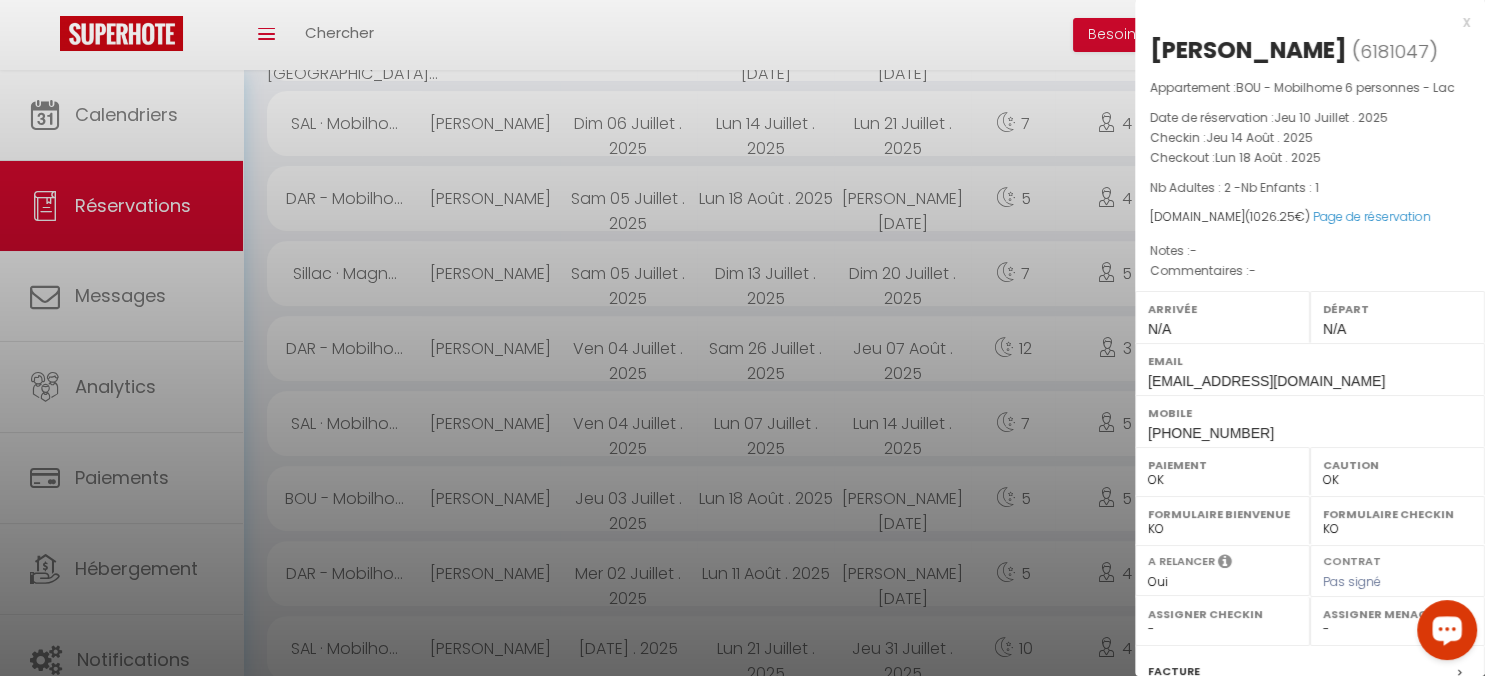 click on "Arrivée    N/A" at bounding box center [1222, 317] 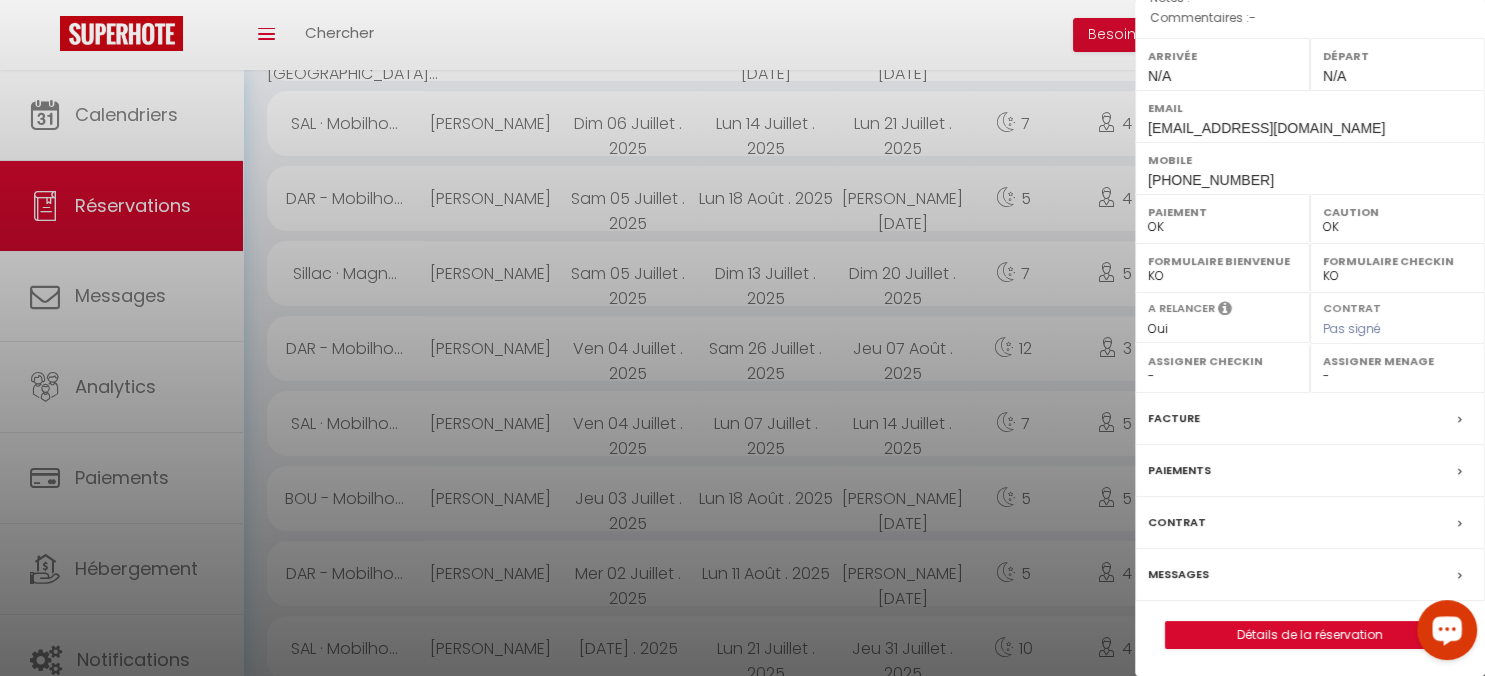 scroll, scrollTop: 844, scrollLeft: 0, axis: vertical 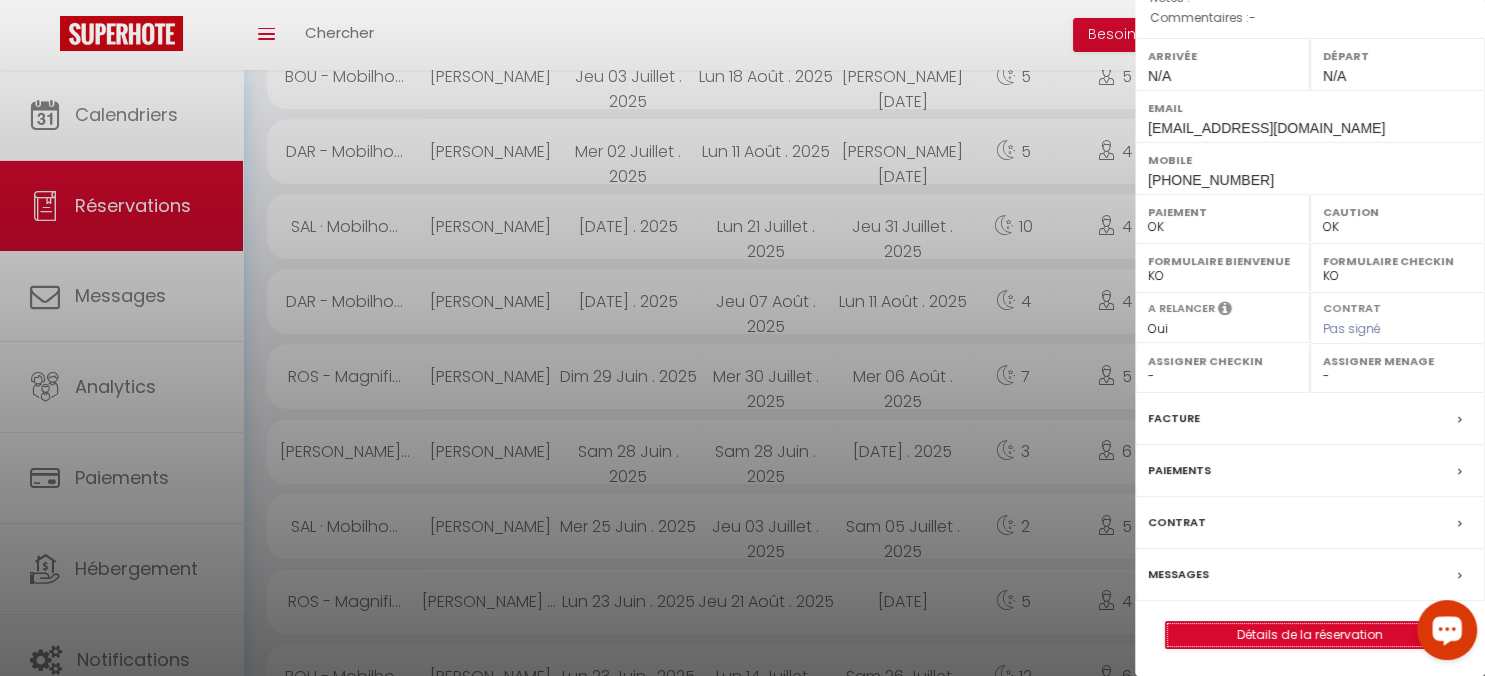 click on "Détails de la réservation" at bounding box center [1310, 635] 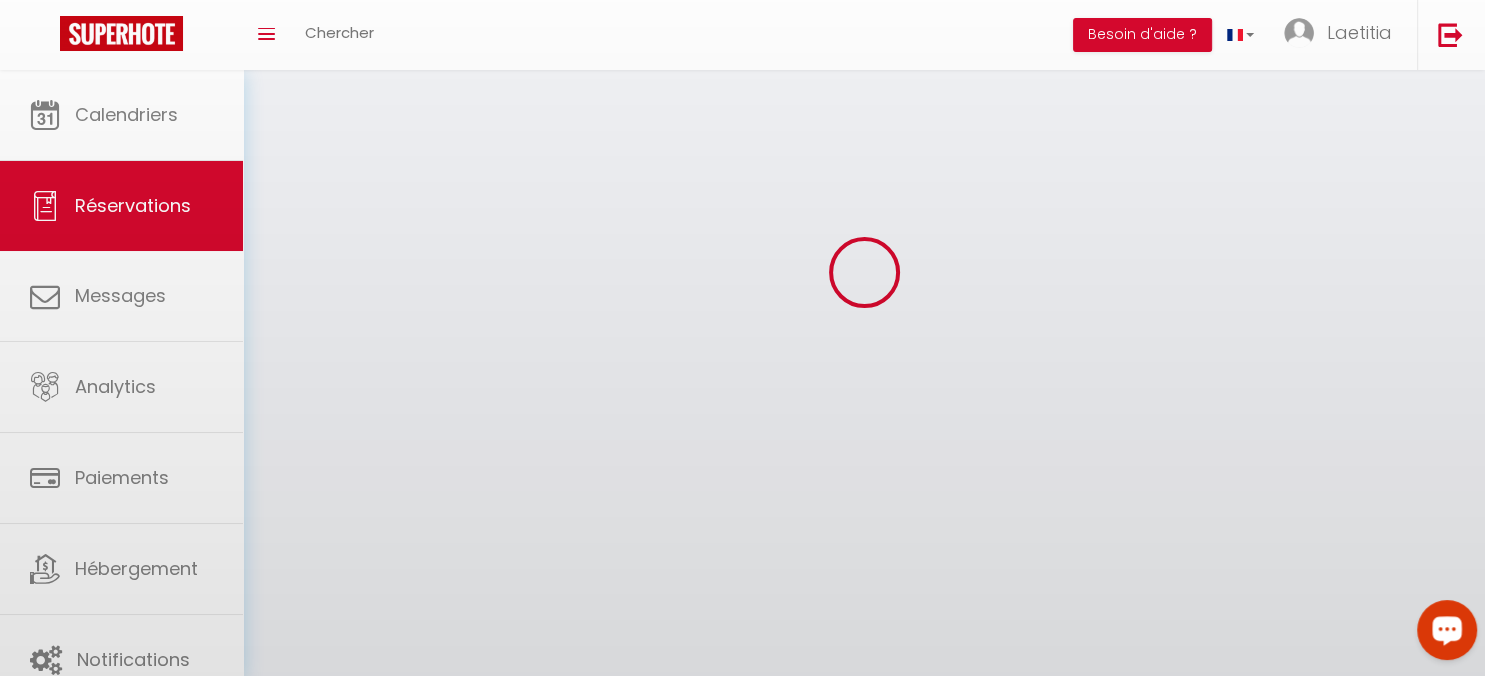 scroll, scrollTop: 0, scrollLeft: 0, axis: both 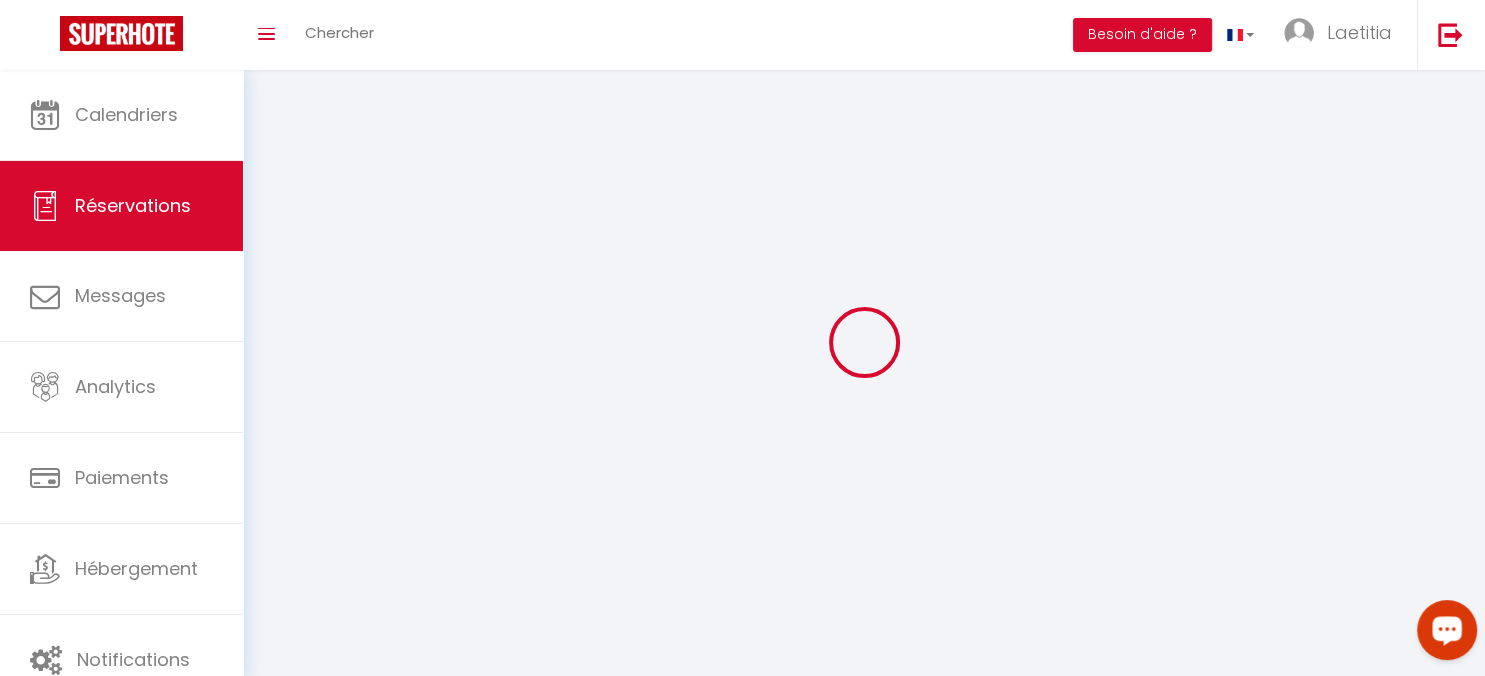 select 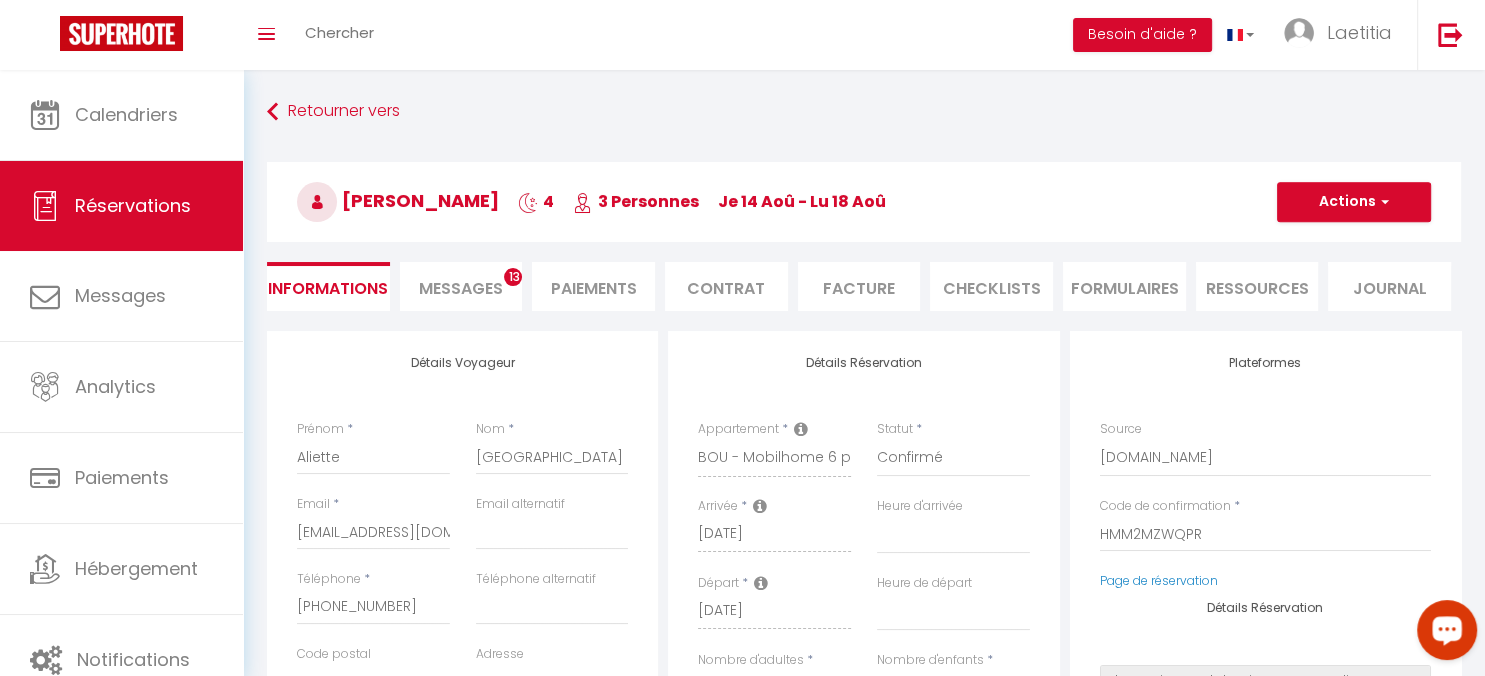 select 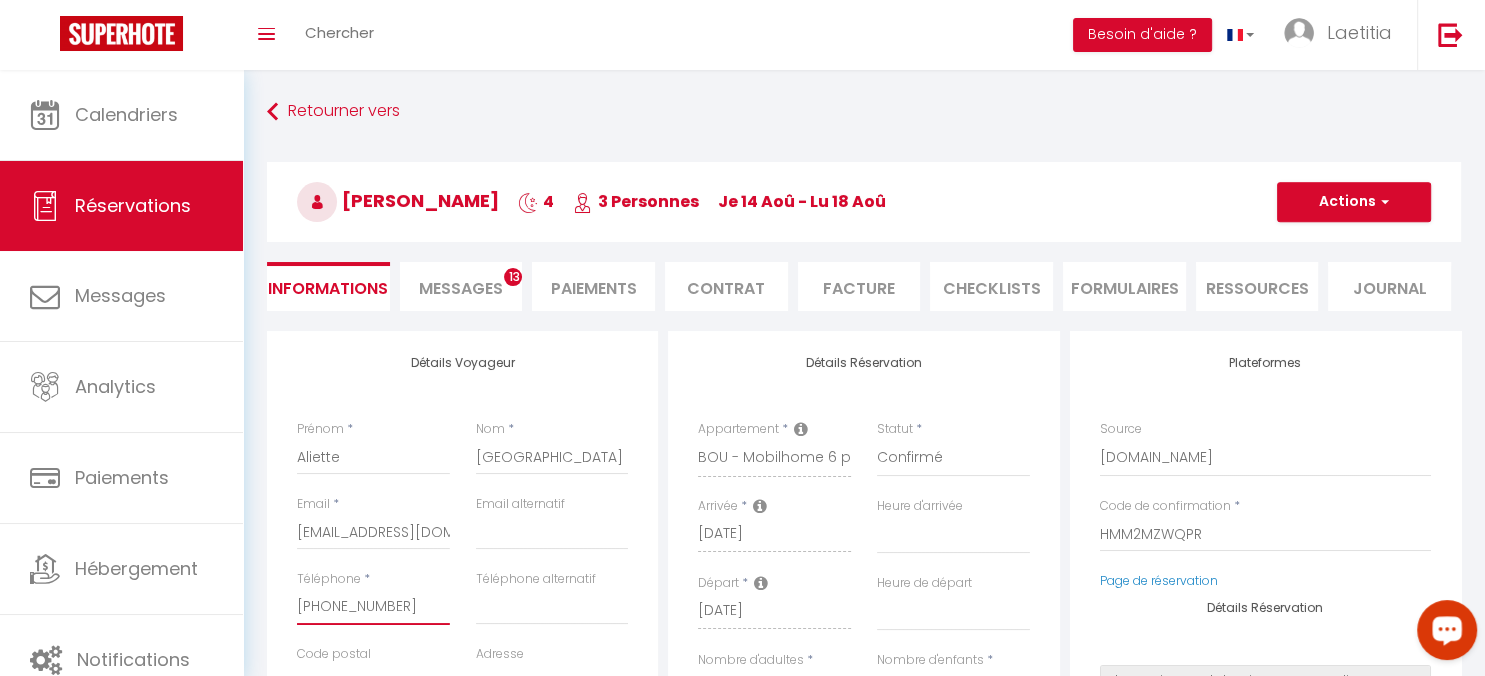click on "[PHONE_NUMBER]" at bounding box center [373, 607] 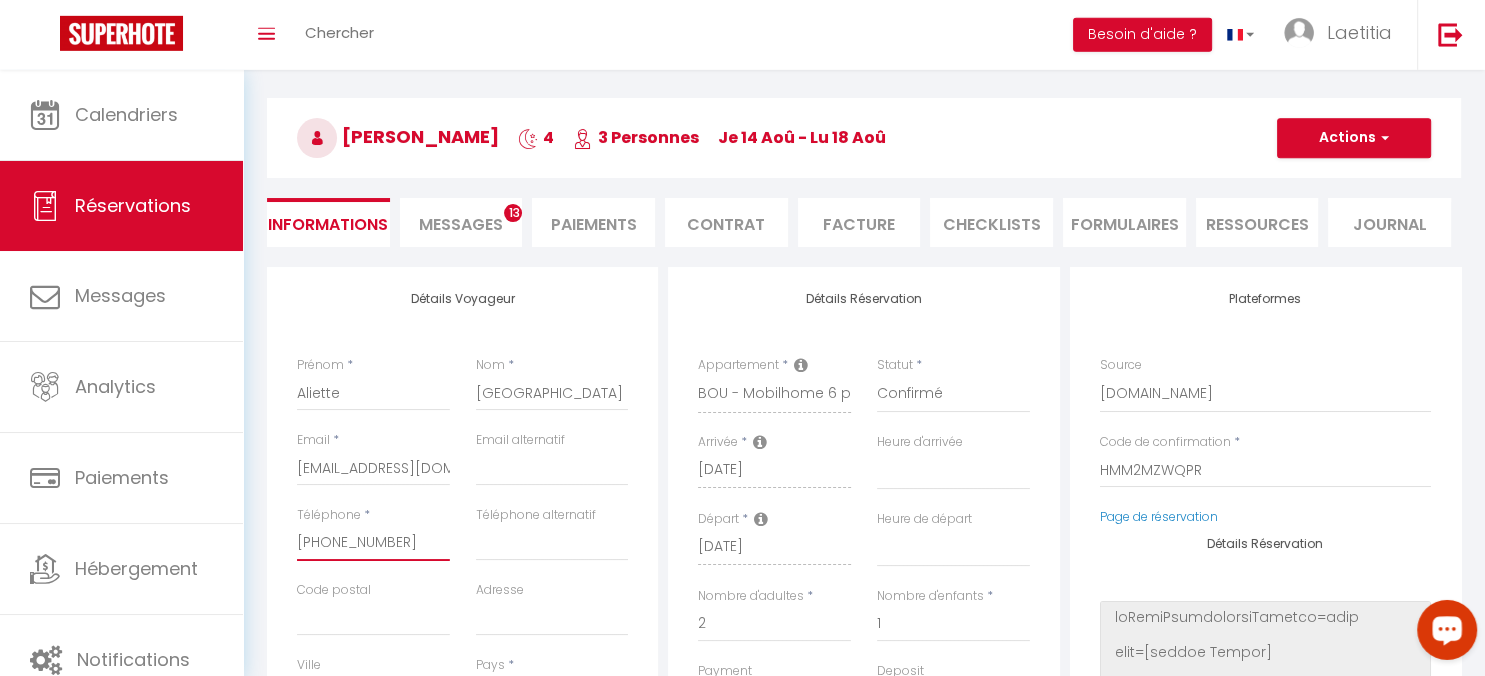 scroll, scrollTop: 105, scrollLeft: 0, axis: vertical 